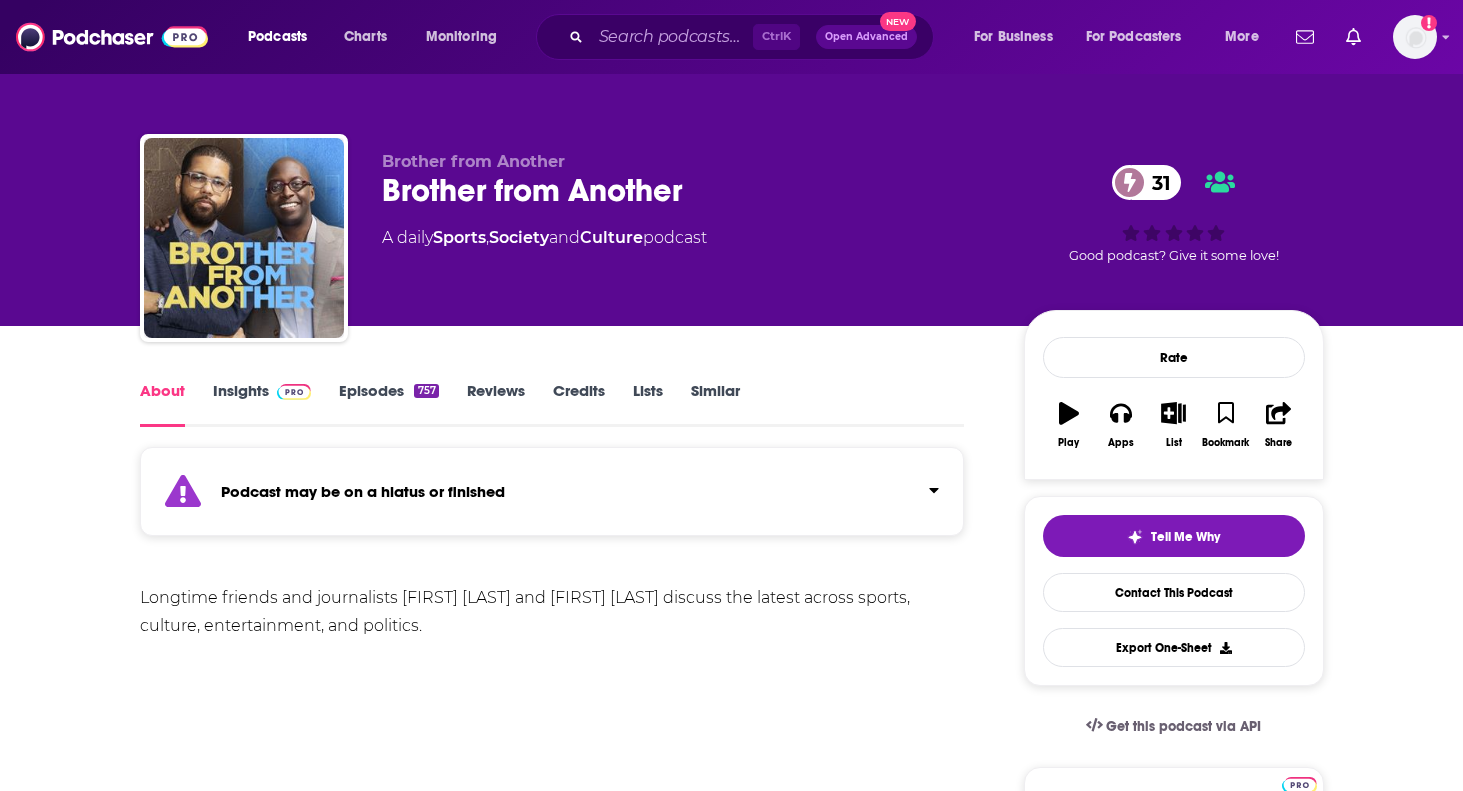 scroll, scrollTop: 0, scrollLeft: 0, axis: both 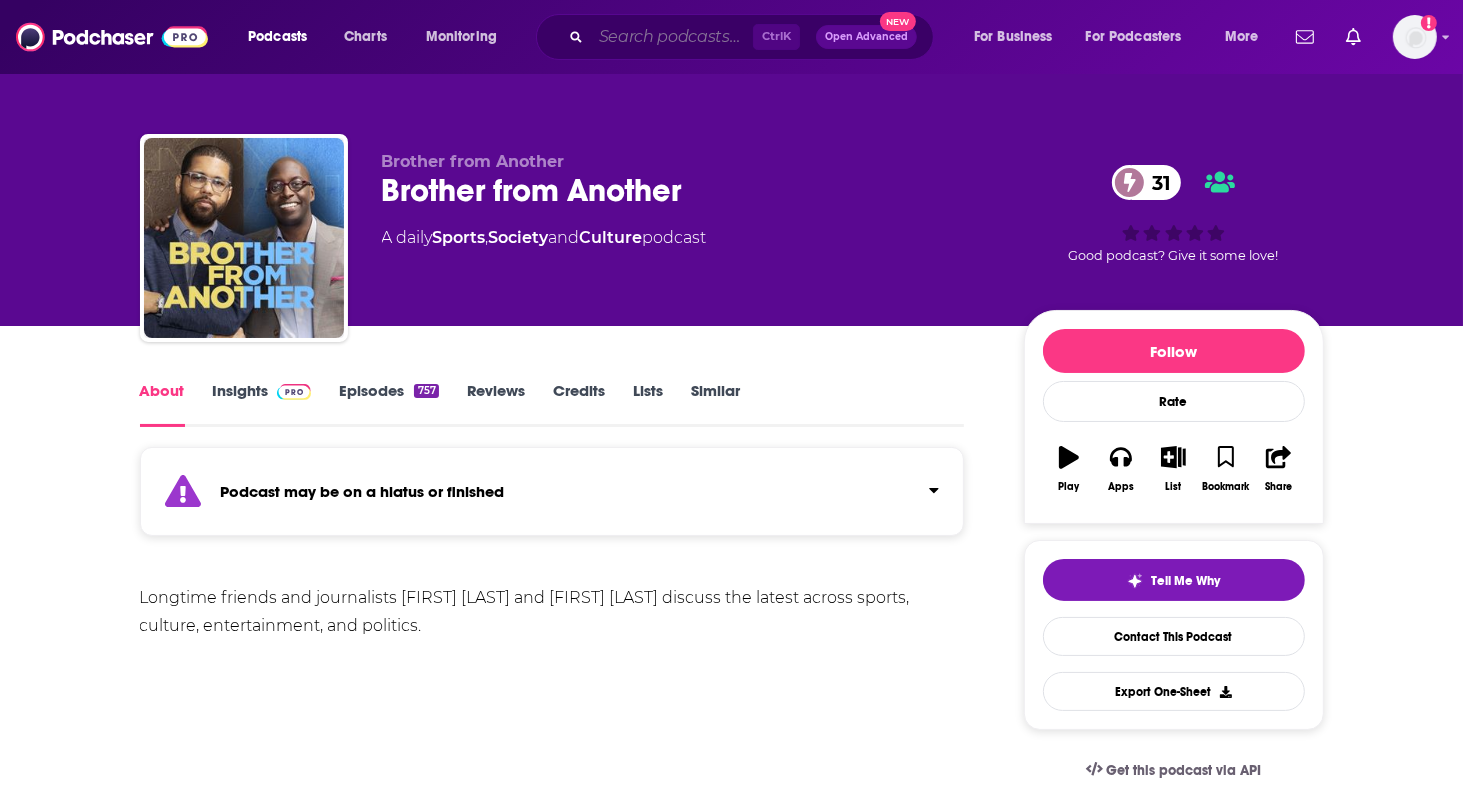 click at bounding box center (672, 37) 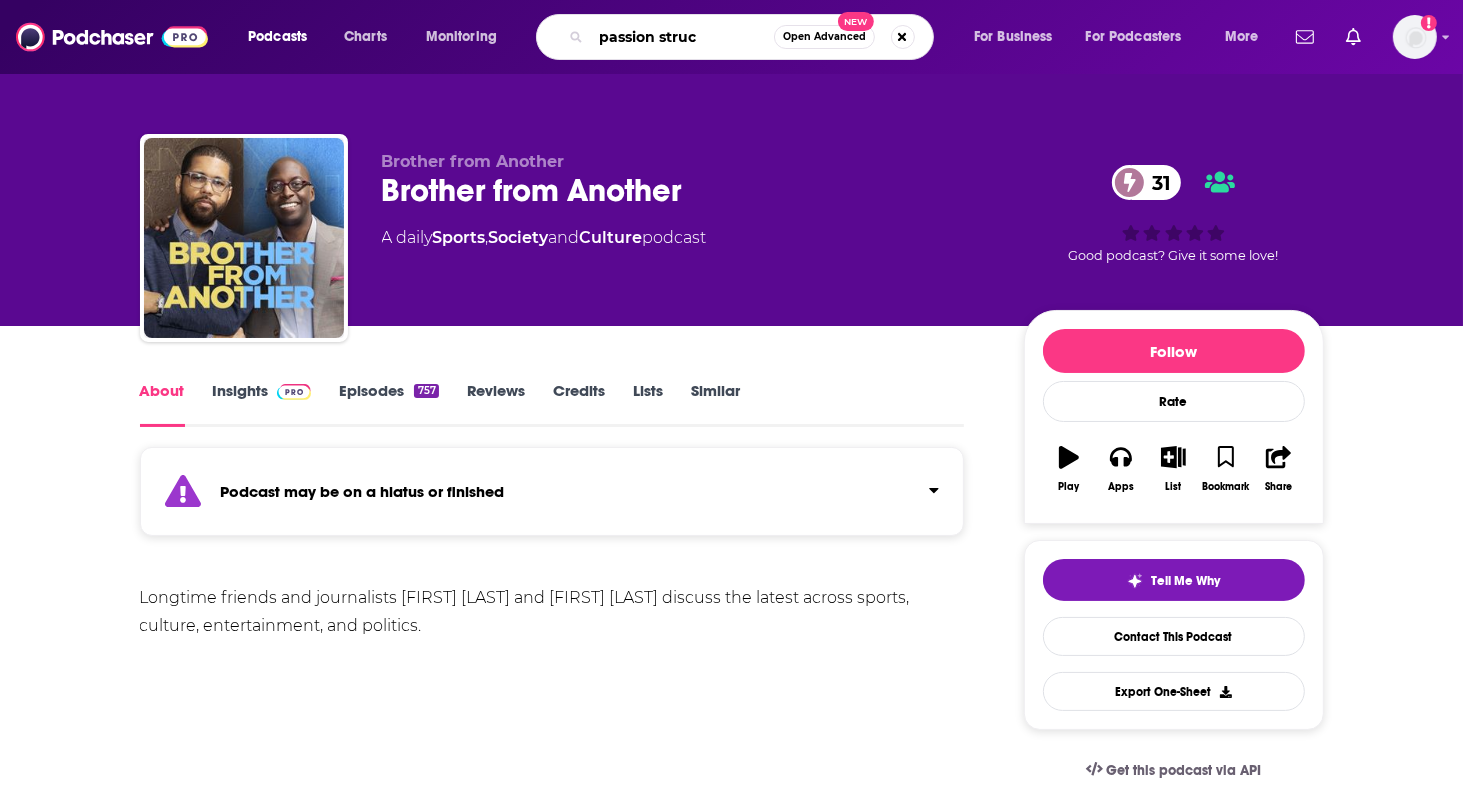 type on "passion struck" 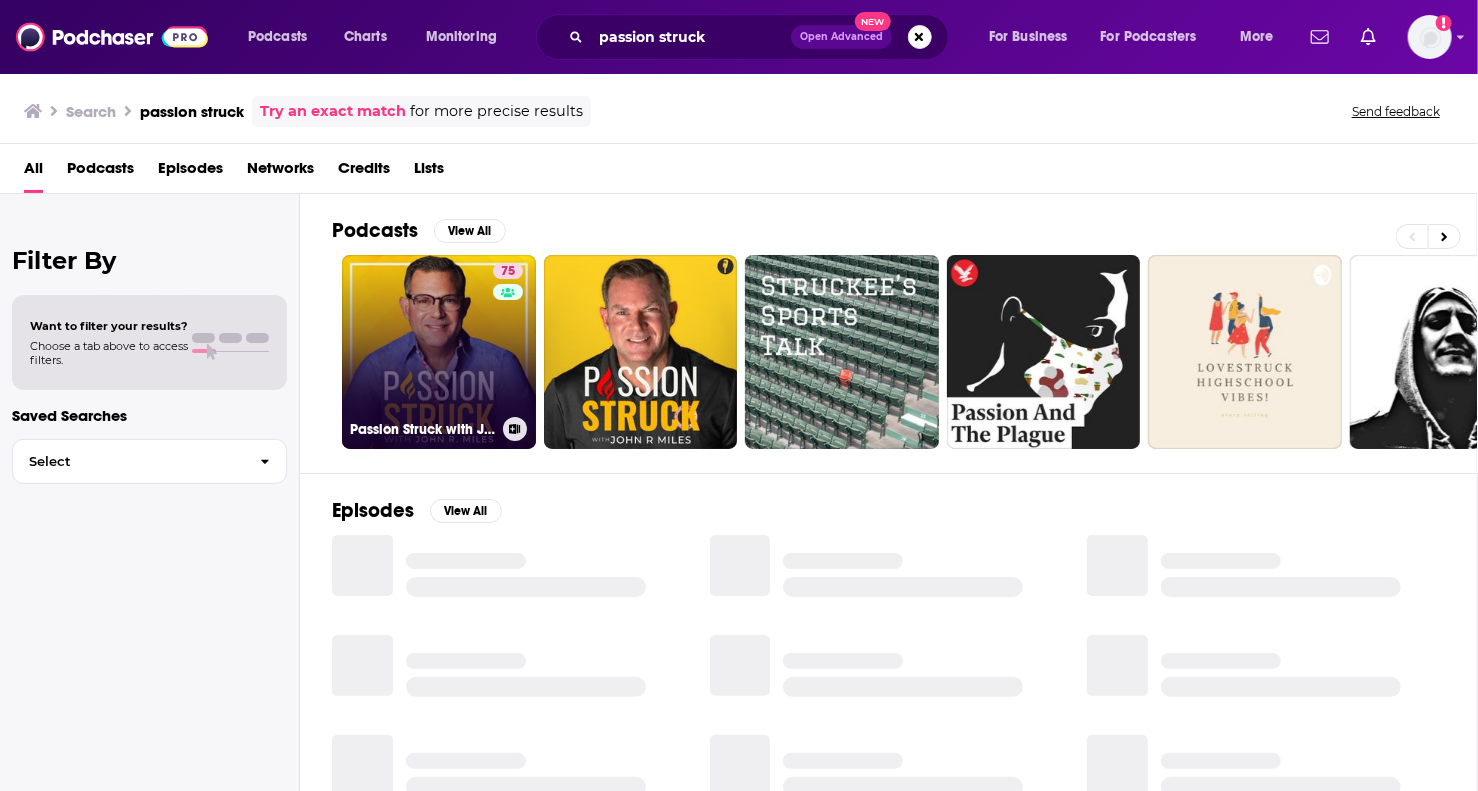 click on "75 Passion Struck with [FIRST] [LAST]" at bounding box center (439, 352) 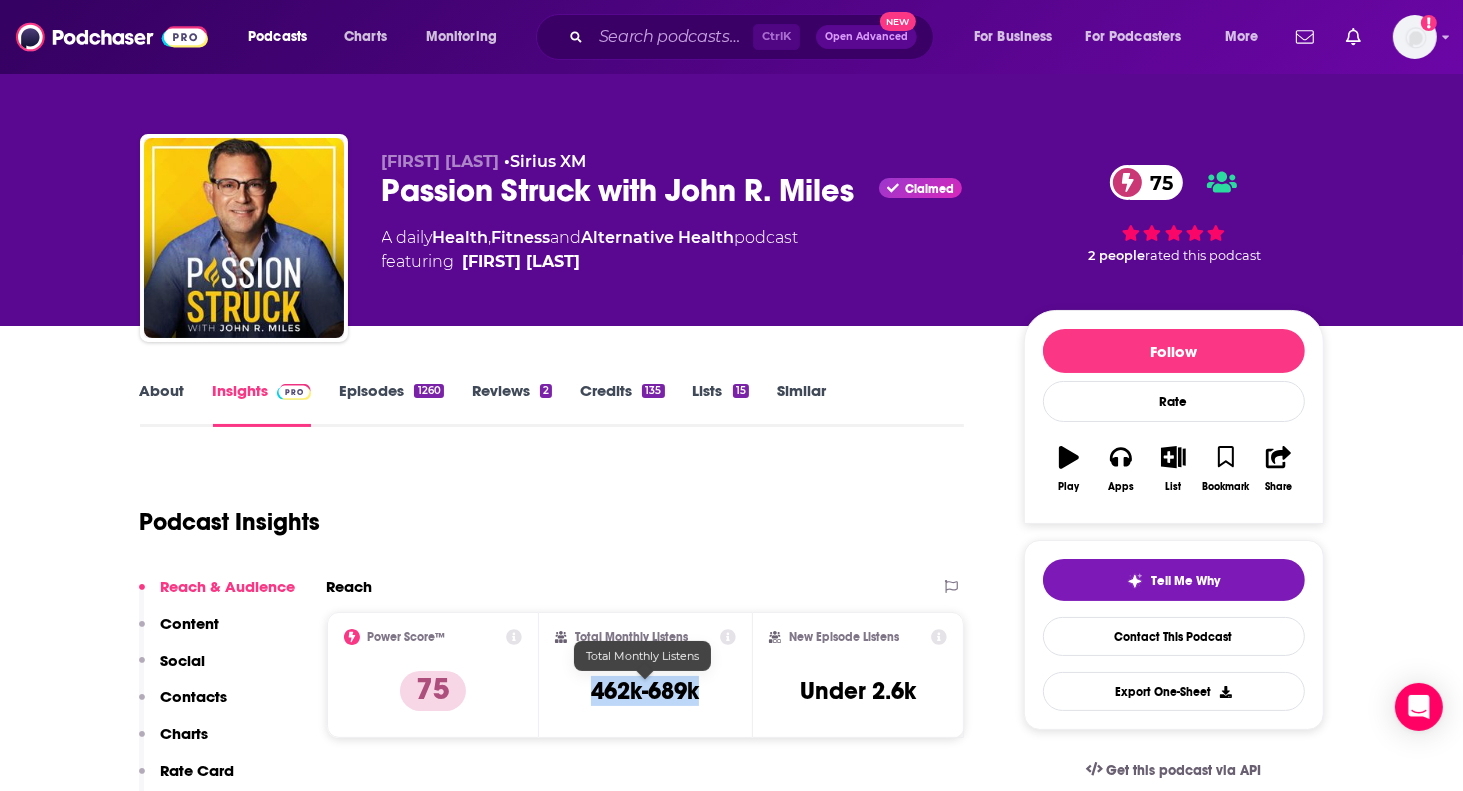 drag, startPoint x: 708, startPoint y: 695, endPoint x: 590, endPoint y: 697, distance: 118.016945 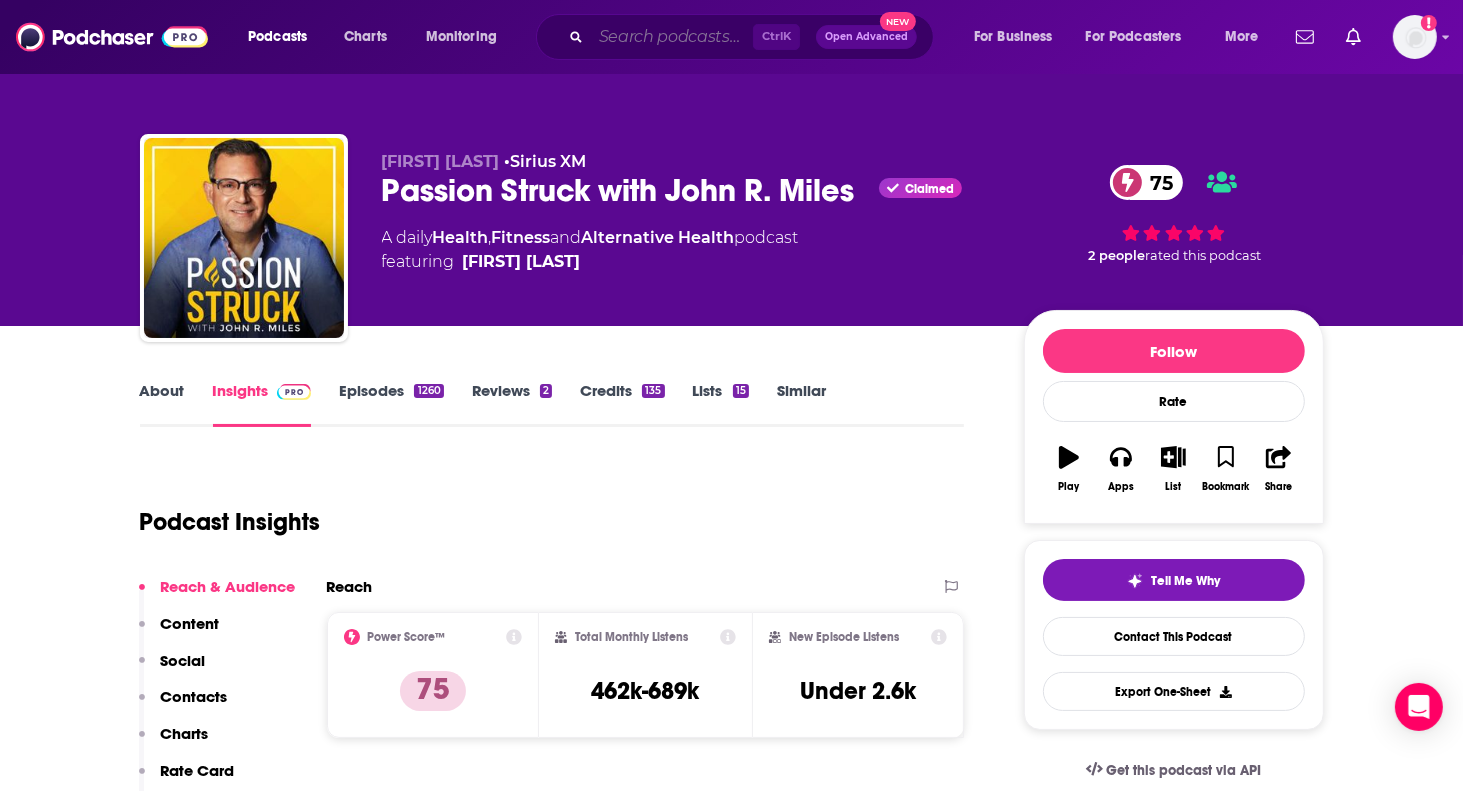 click at bounding box center (672, 37) 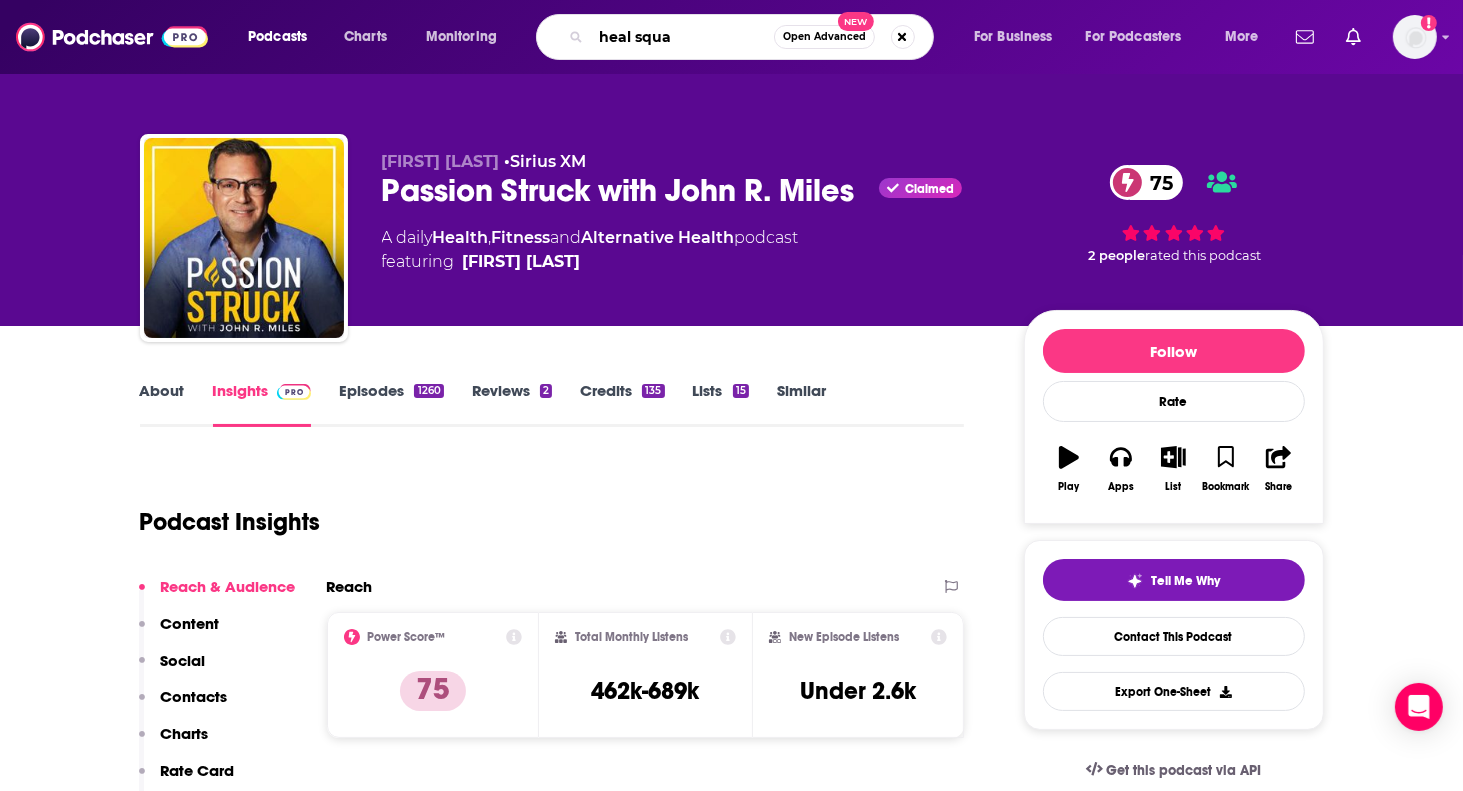 type on "heal squad" 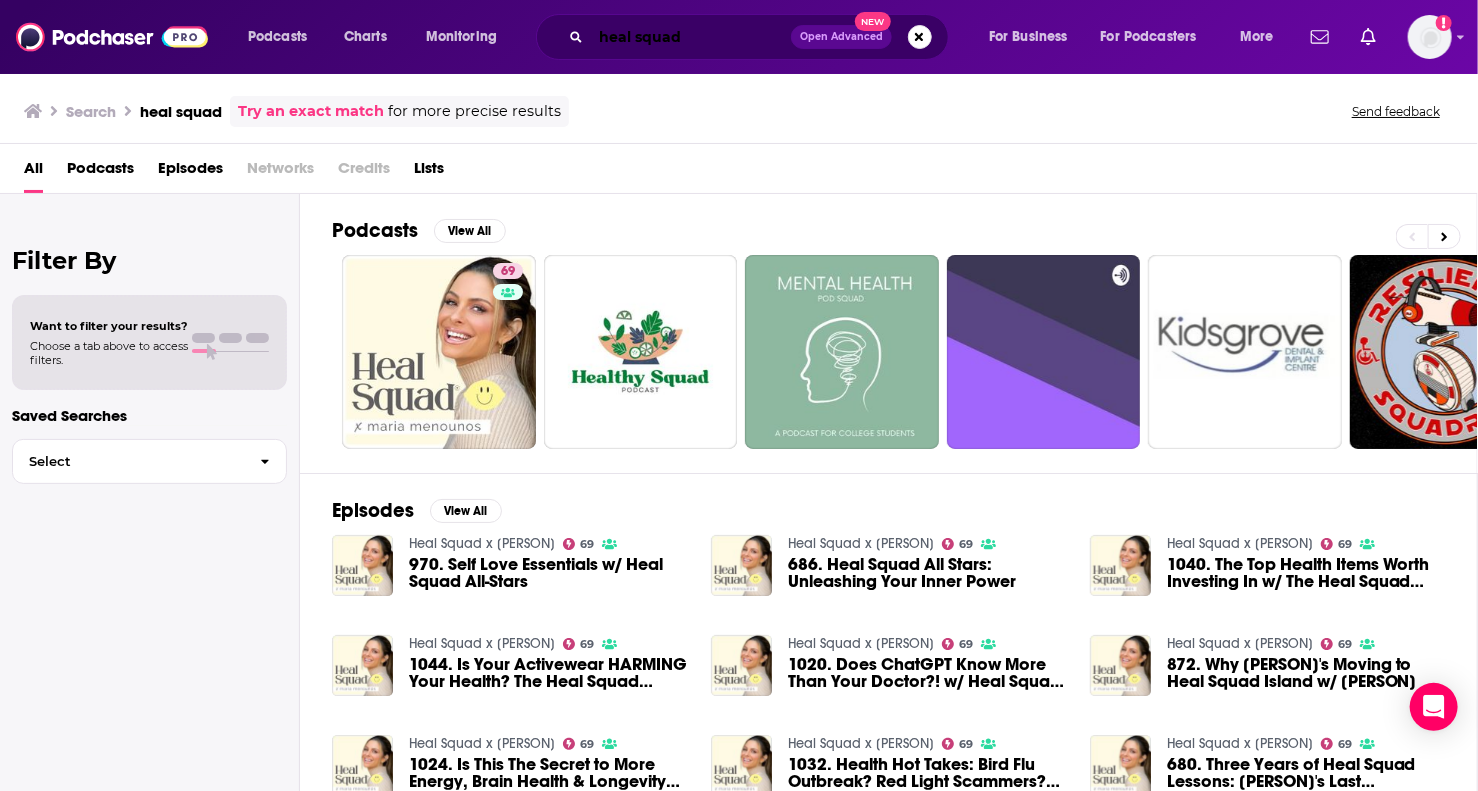 click on "heal squad" at bounding box center [691, 37] 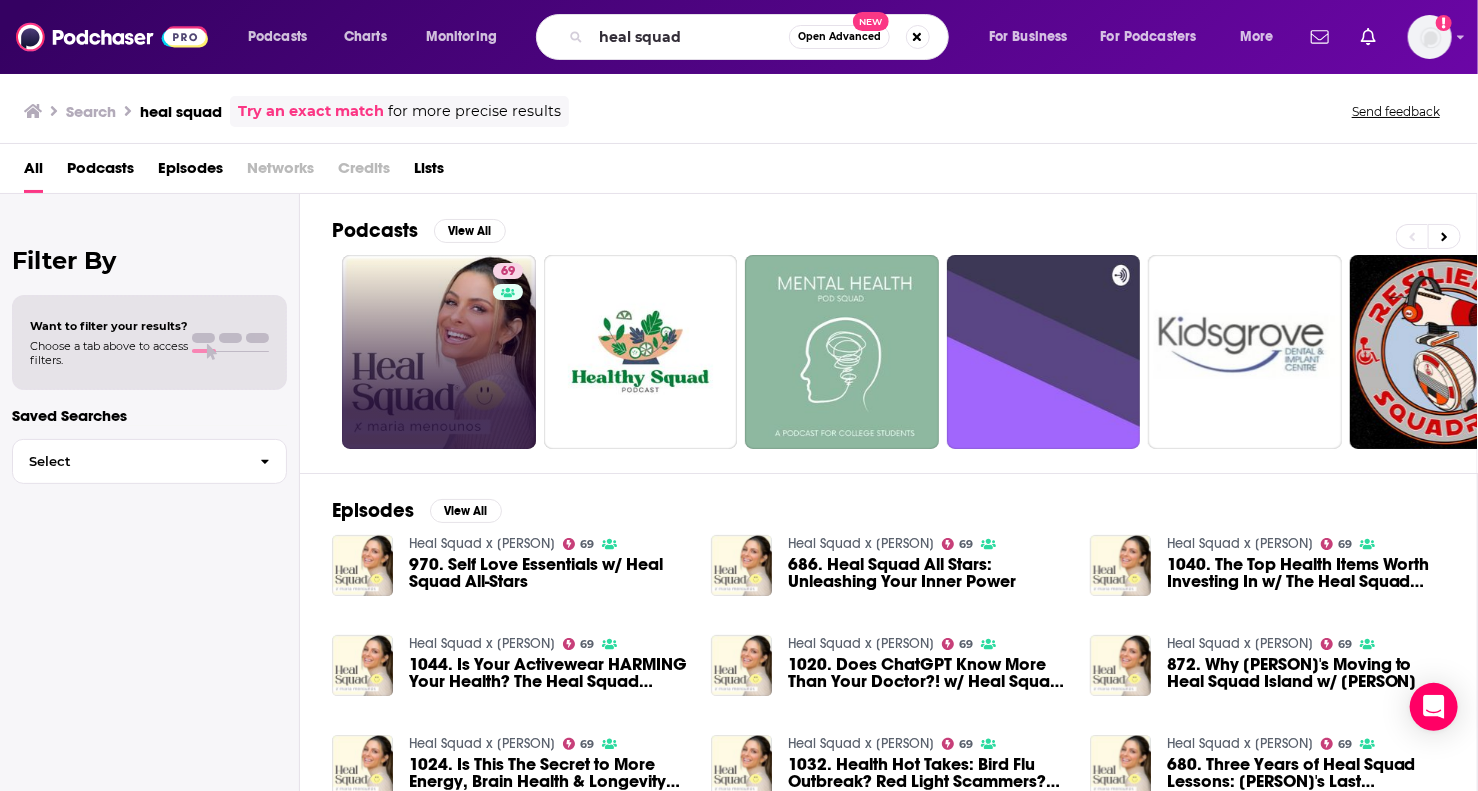 click on "69" at bounding box center (439, 352) 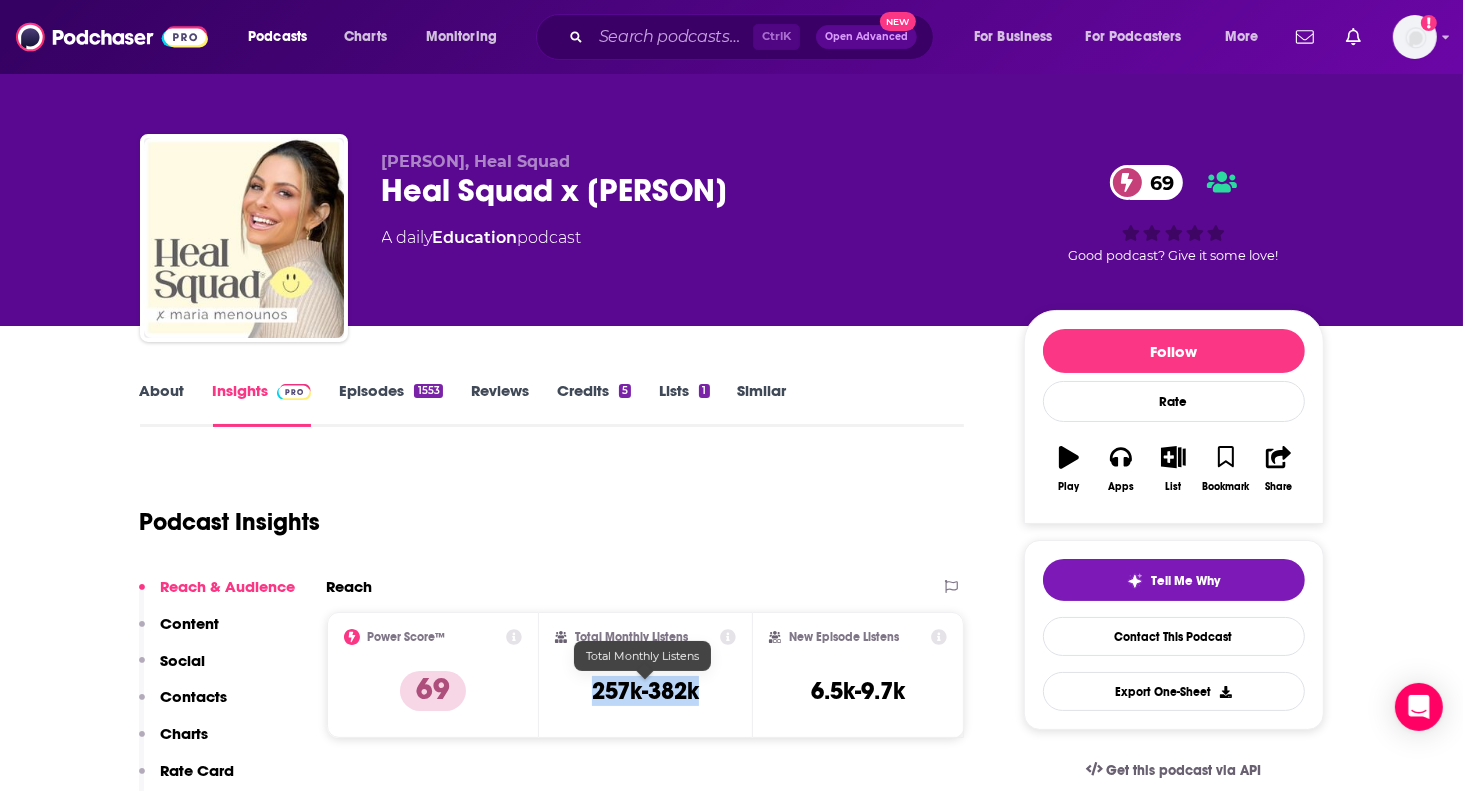 drag, startPoint x: 703, startPoint y: 689, endPoint x: 588, endPoint y: 687, distance: 115.01739 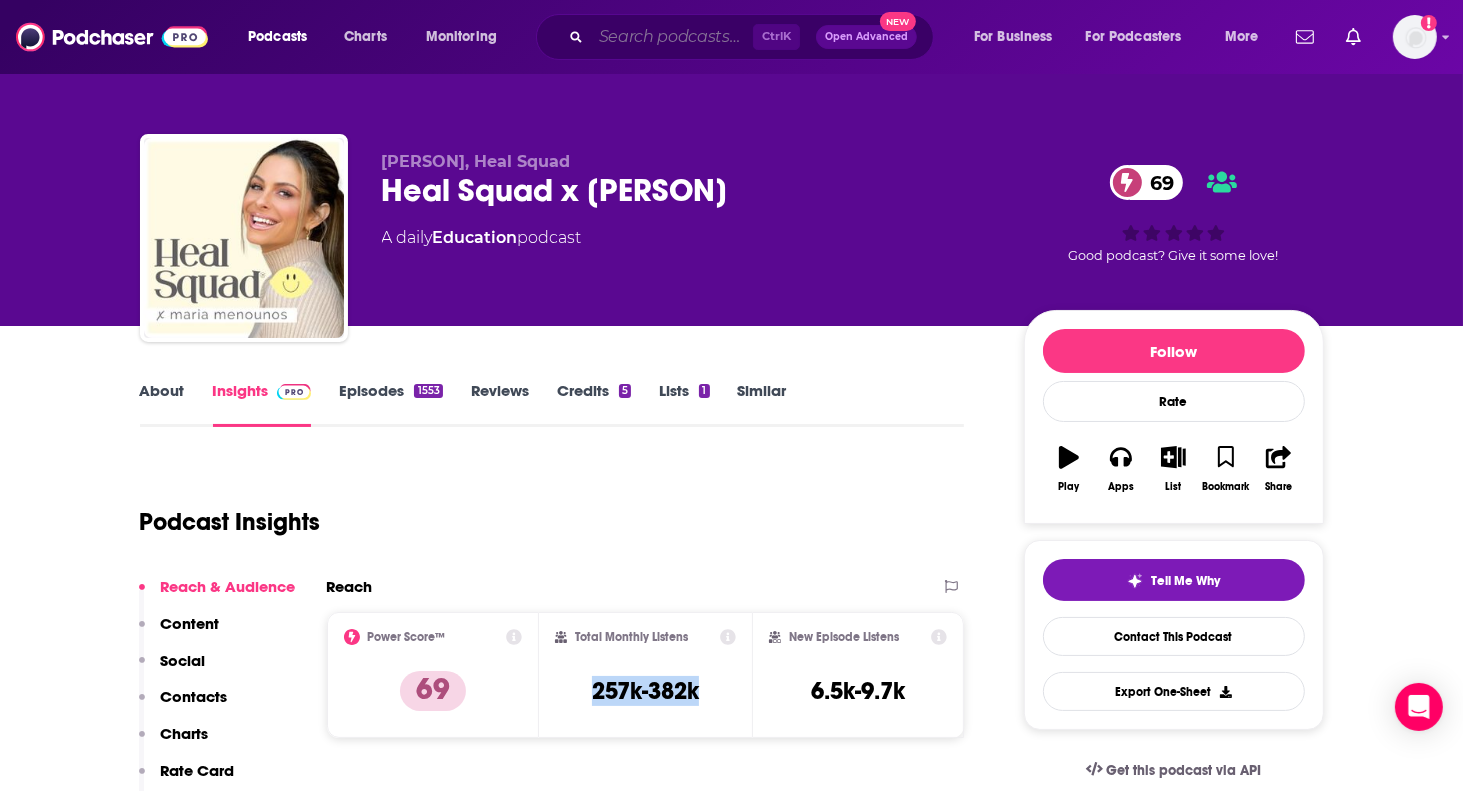 click at bounding box center (672, 37) 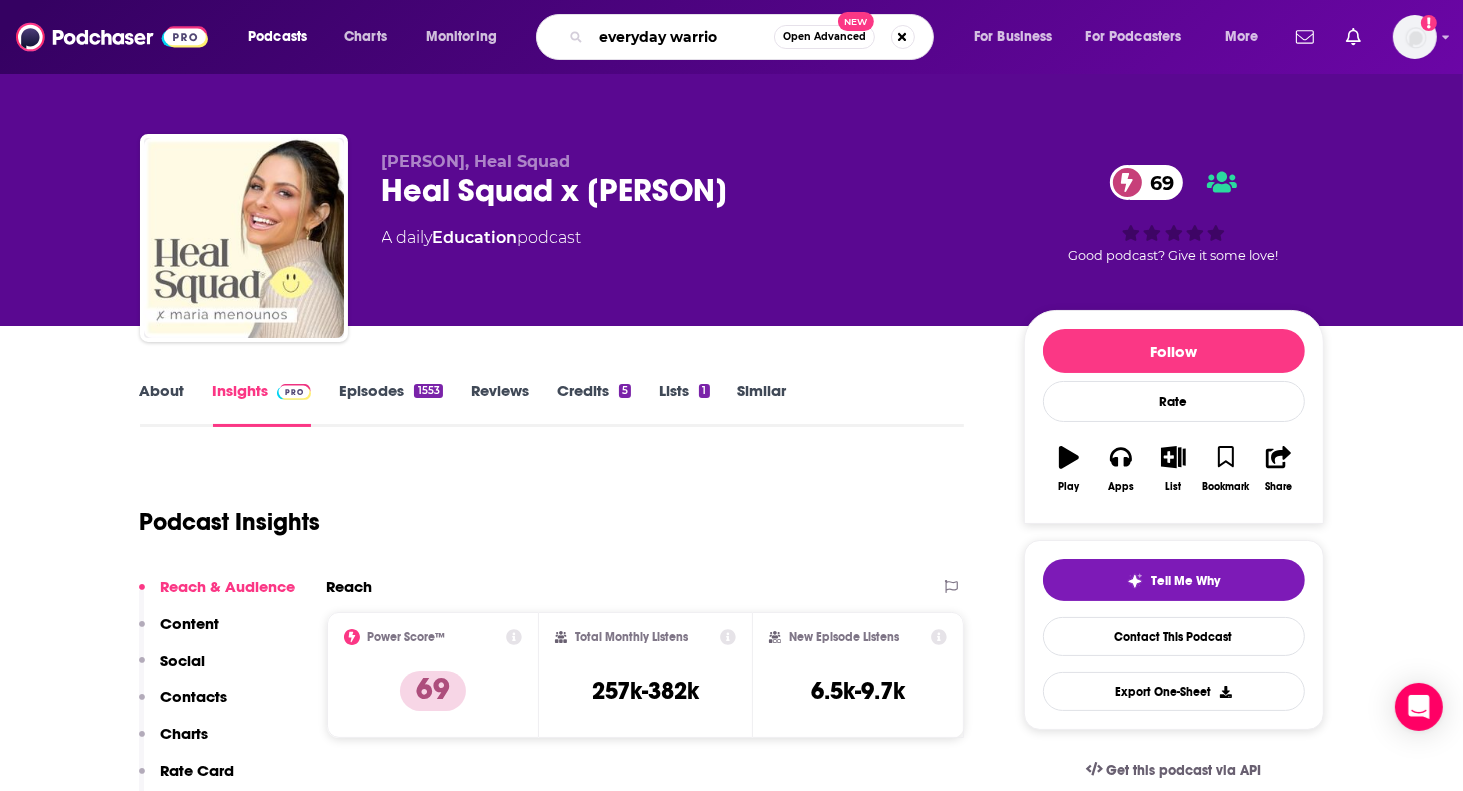 type on "everyday warrior" 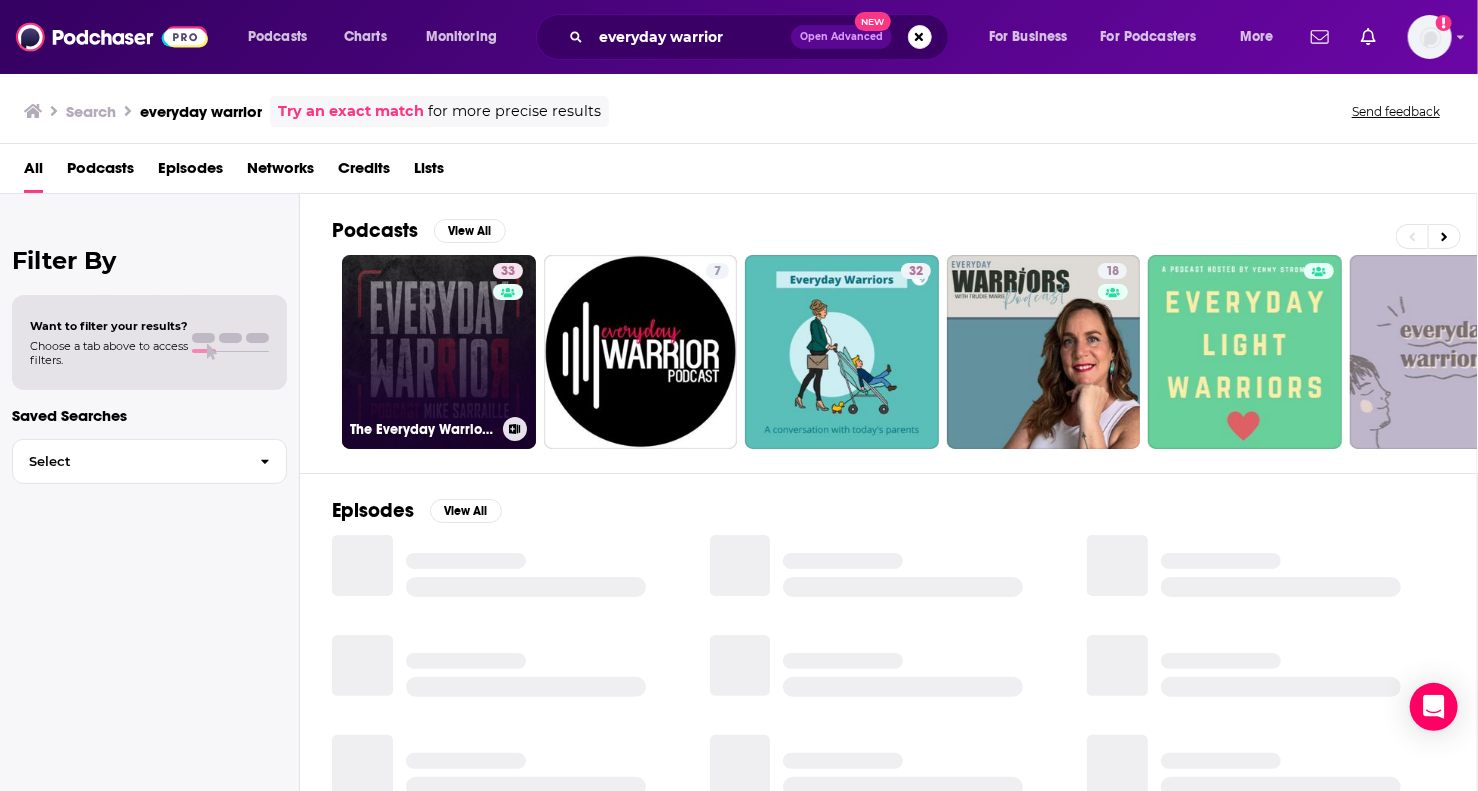 click on "33 The Everyday Warrior Podcast with [PERSON]" at bounding box center (439, 352) 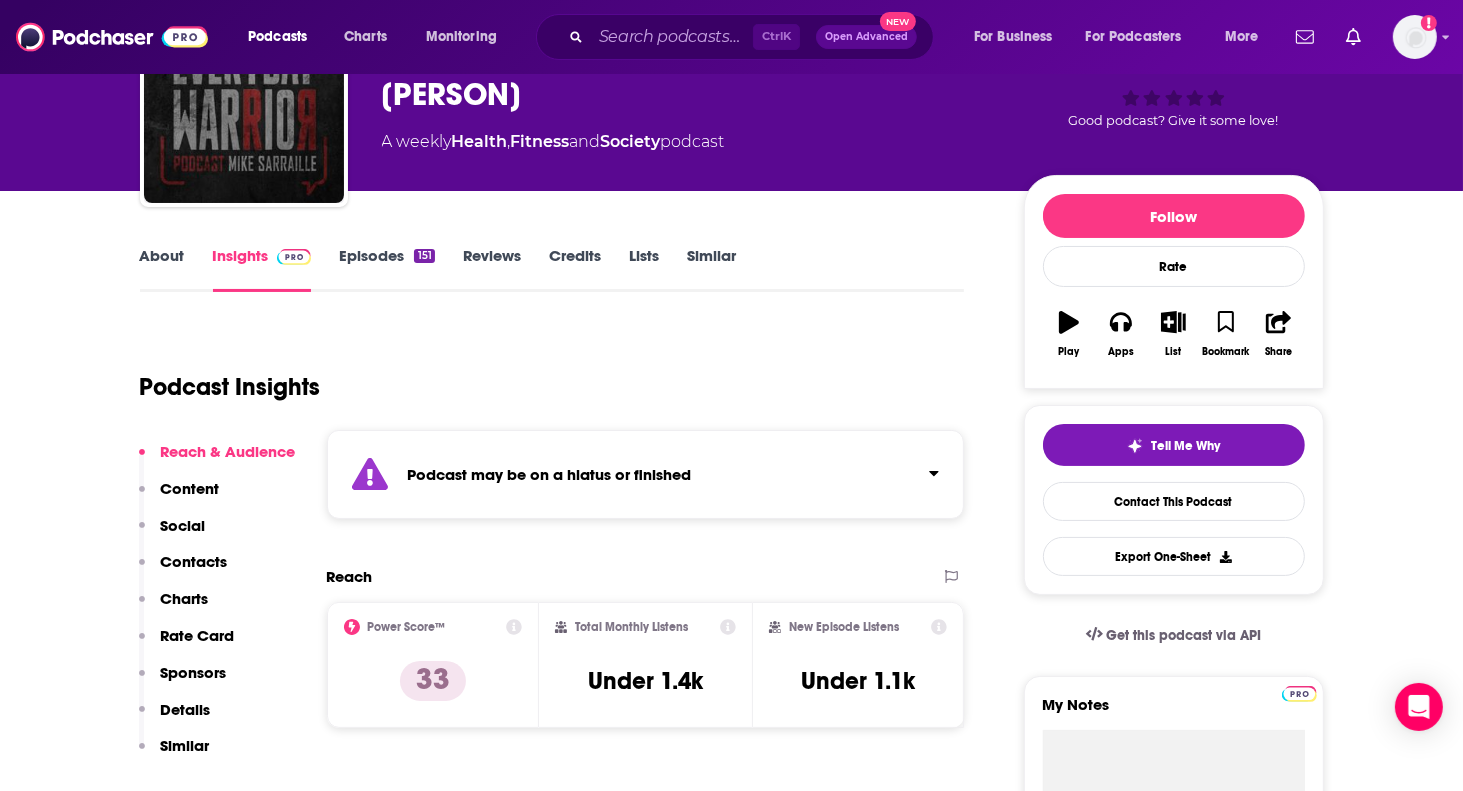 scroll, scrollTop: 100, scrollLeft: 0, axis: vertical 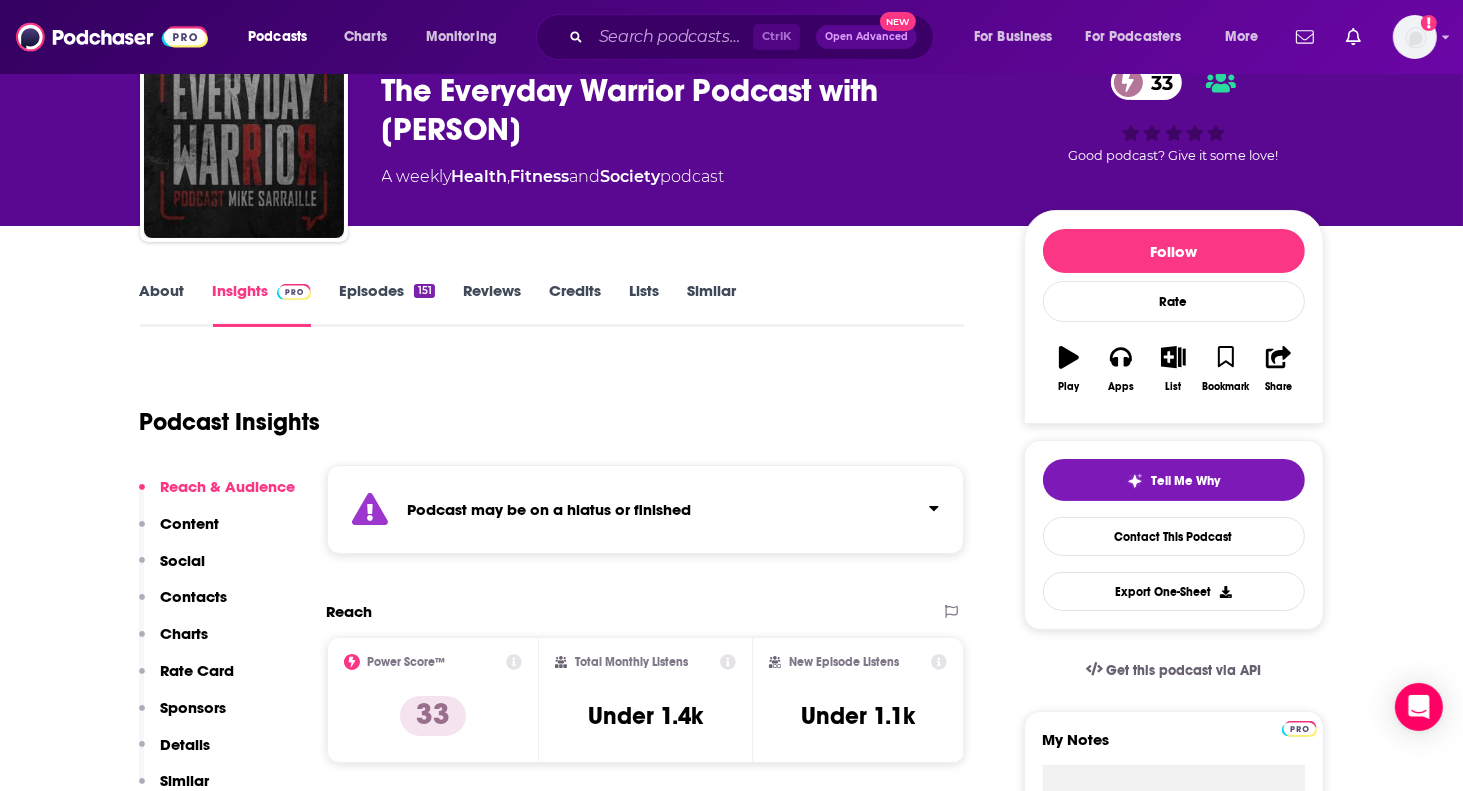 click on "About" at bounding box center [162, 304] 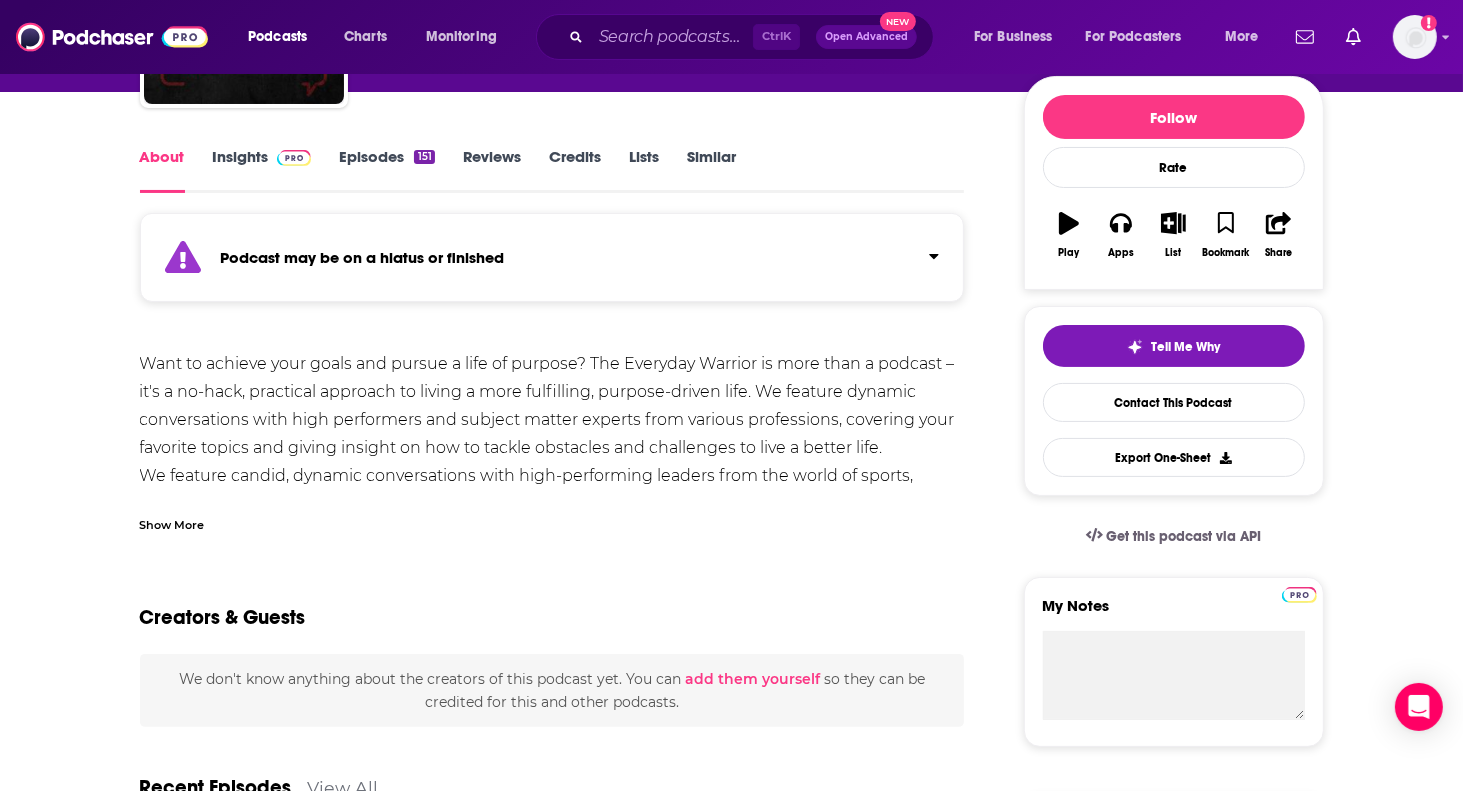 scroll, scrollTop: 400, scrollLeft: 0, axis: vertical 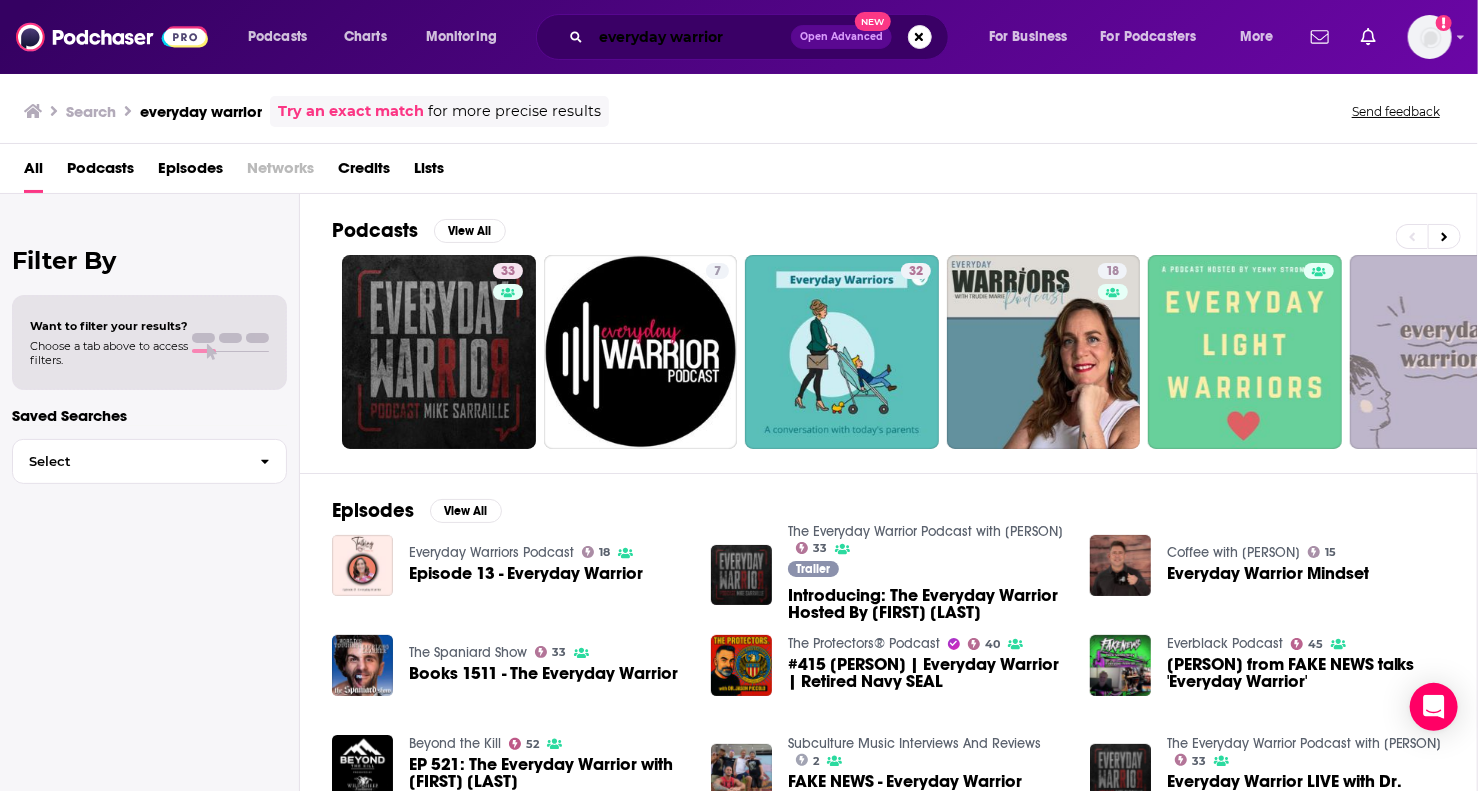 click on "everyday warrior" at bounding box center [691, 37] 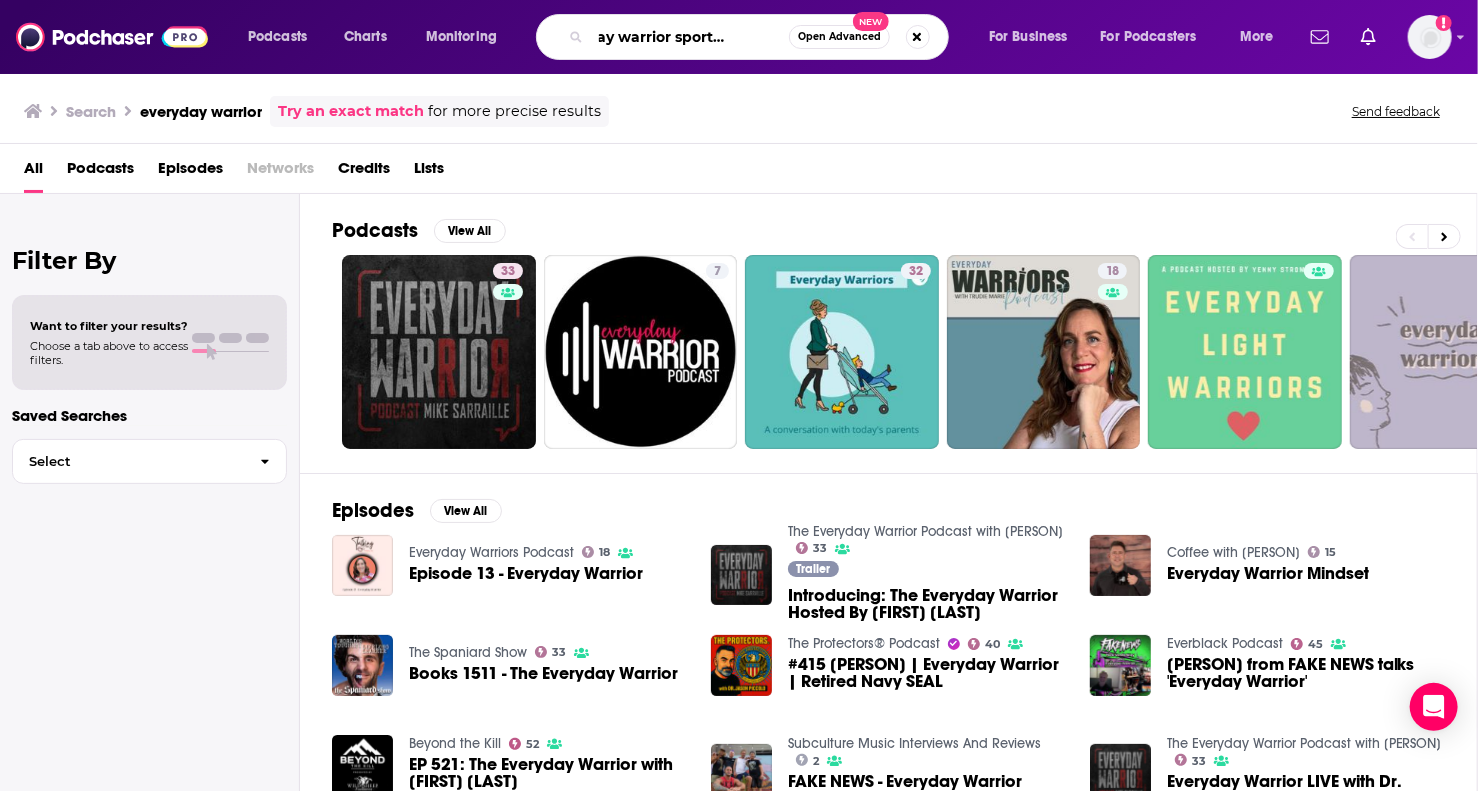 scroll, scrollTop: 0, scrollLeft: 61, axis: horizontal 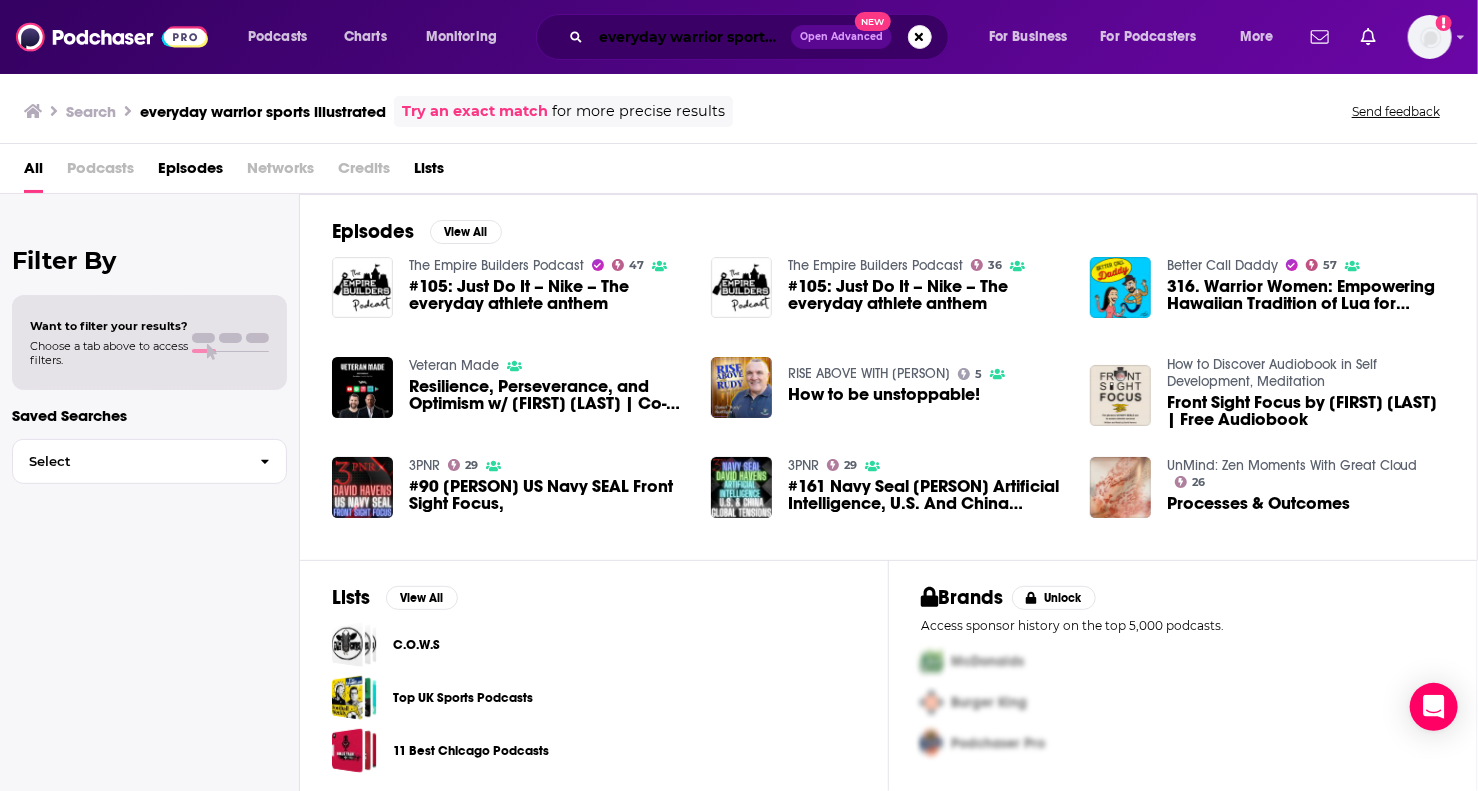 click on "everyday warrior sports illustrated" at bounding box center (691, 37) 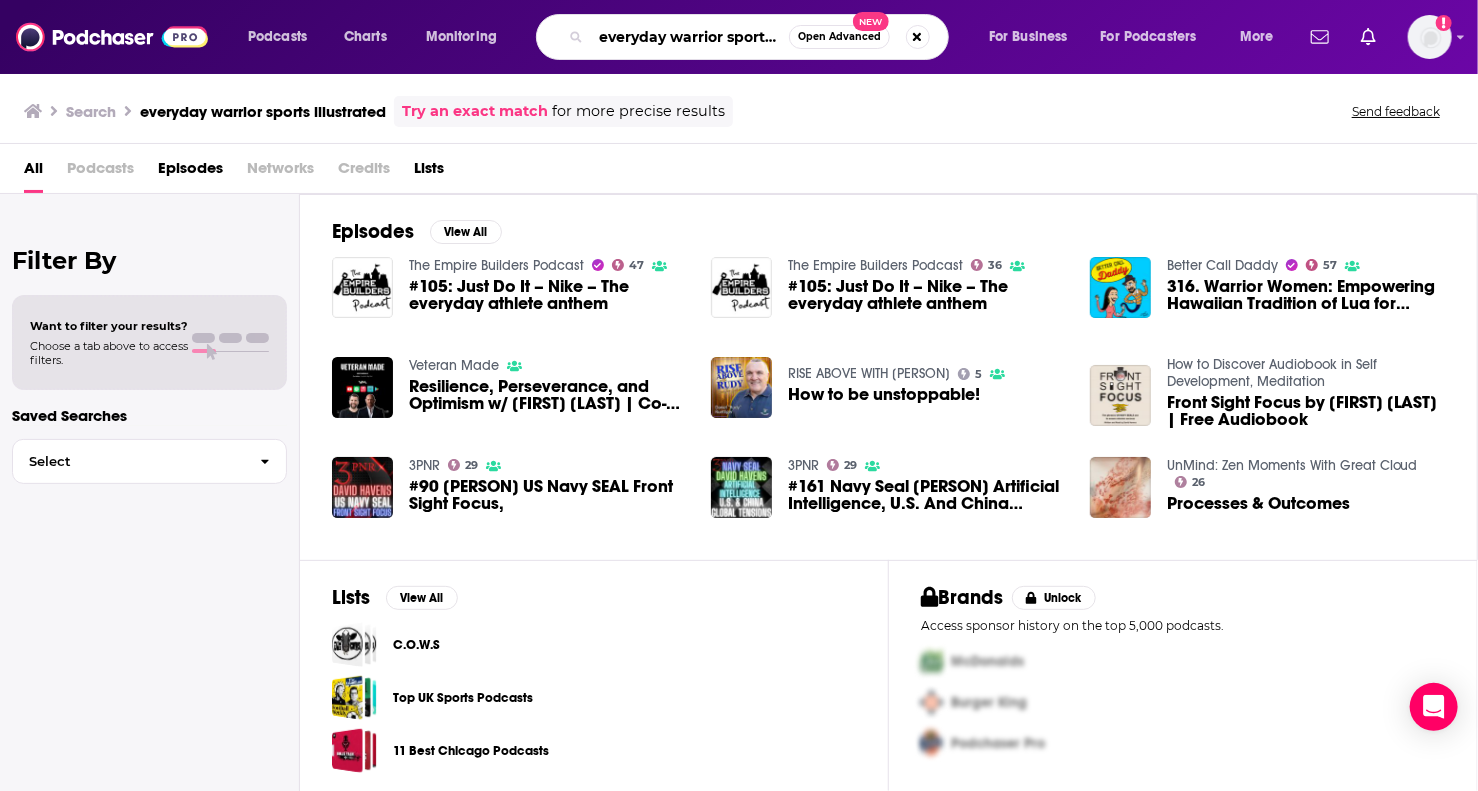 scroll, scrollTop: 0, scrollLeft: 71, axis: horizontal 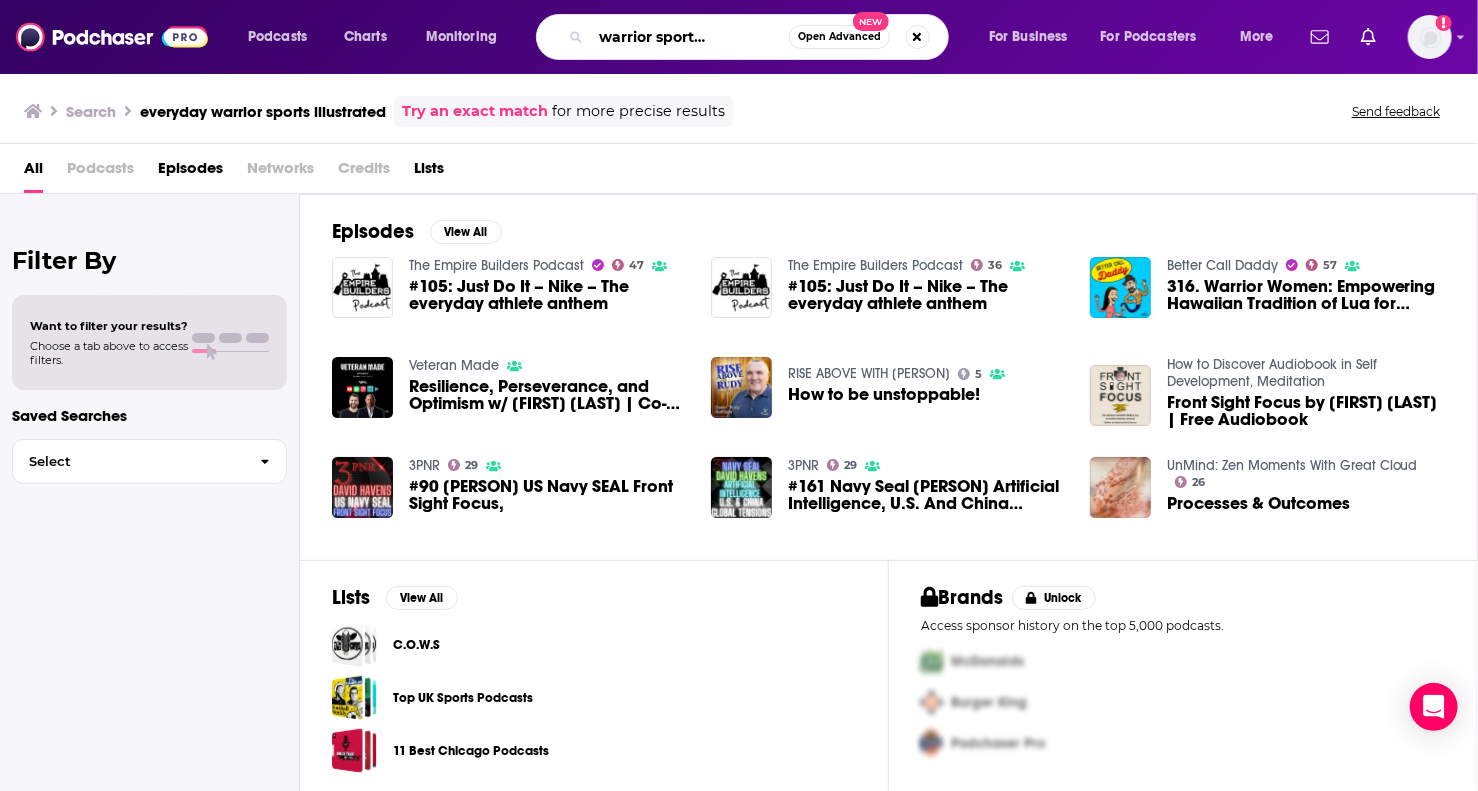 drag, startPoint x: 724, startPoint y: 36, endPoint x: 938, endPoint y: 44, distance: 214.14948 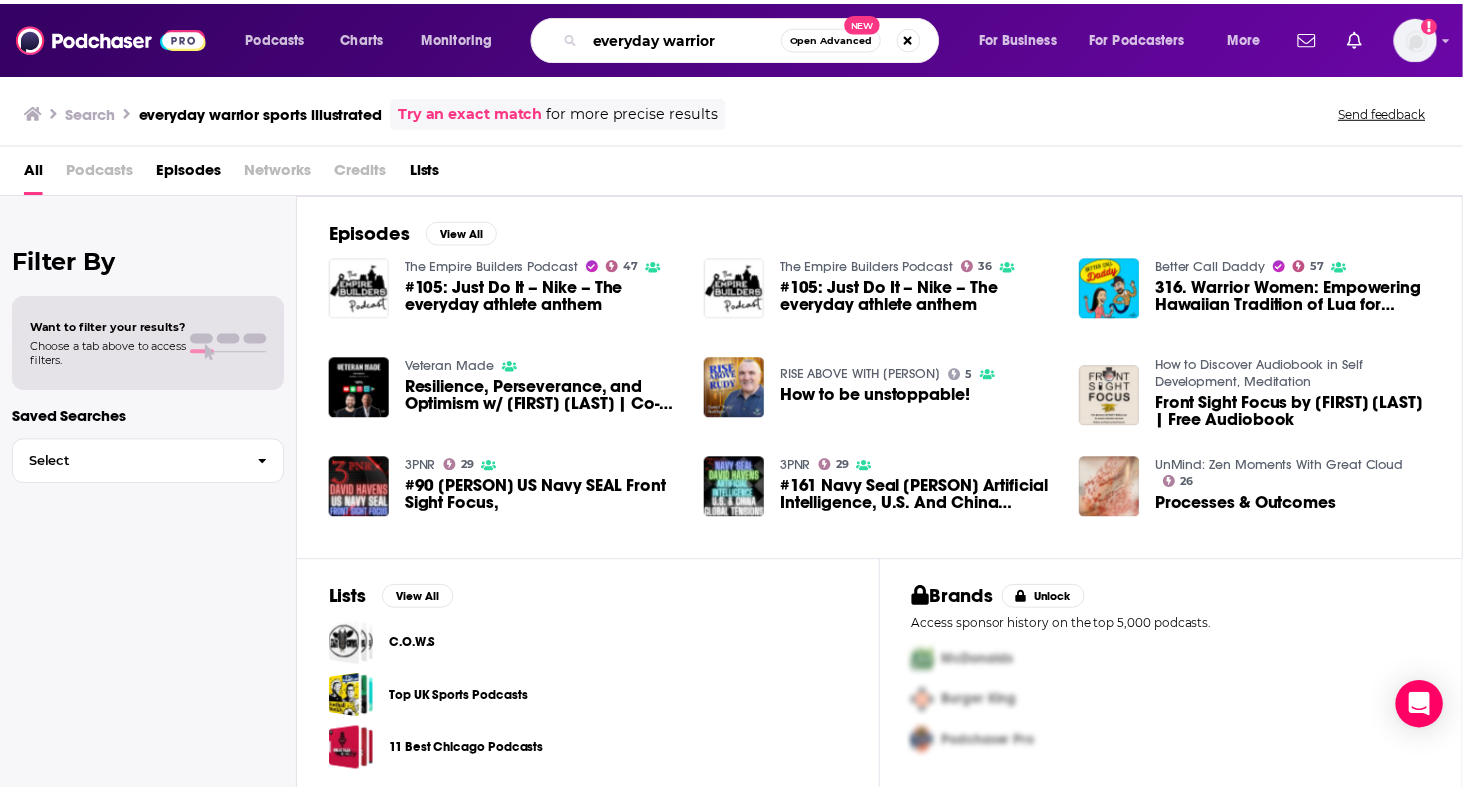 scroll, scrollTop: 0, scrollLeft: 0, axis: both 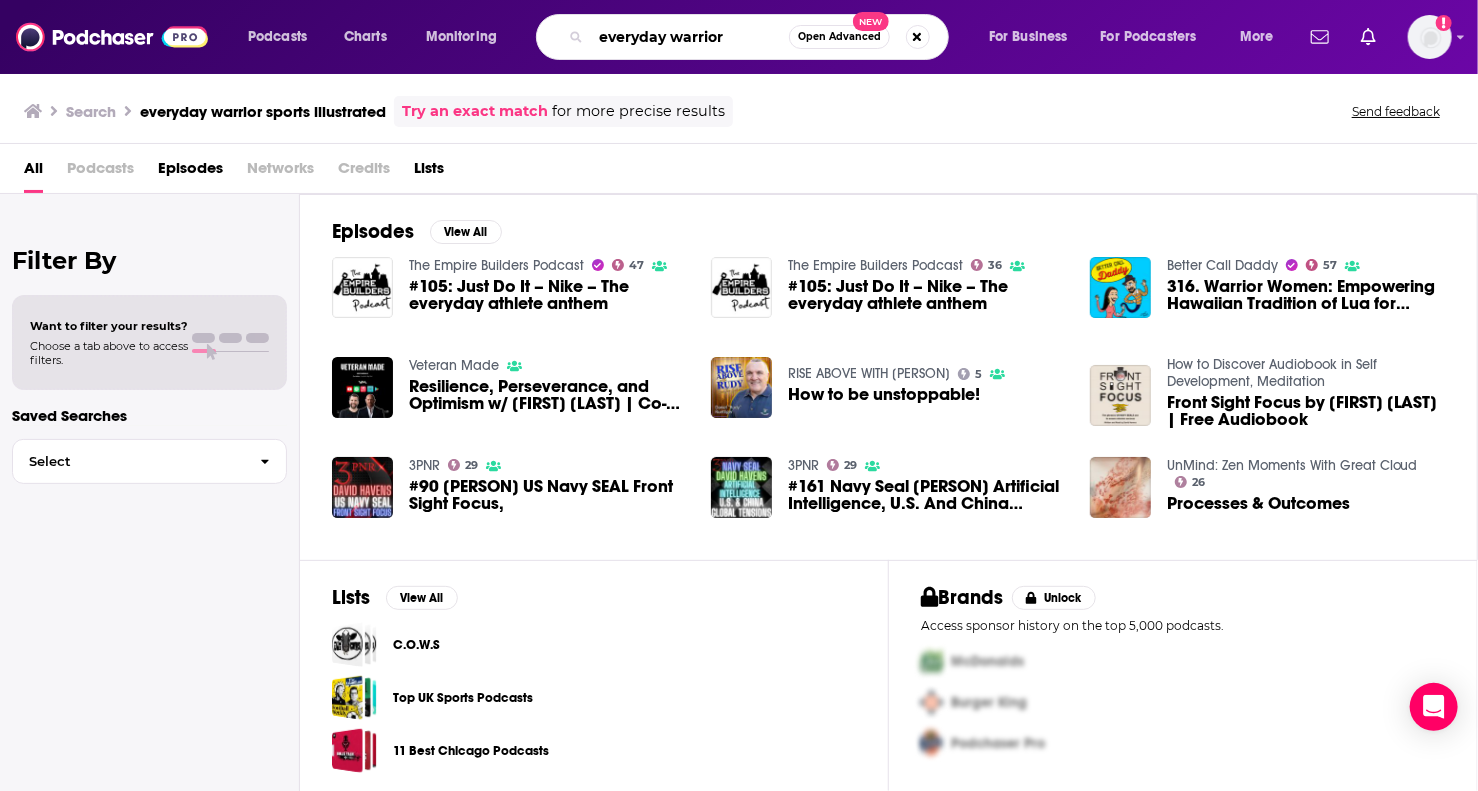 type on "everyday warrior" 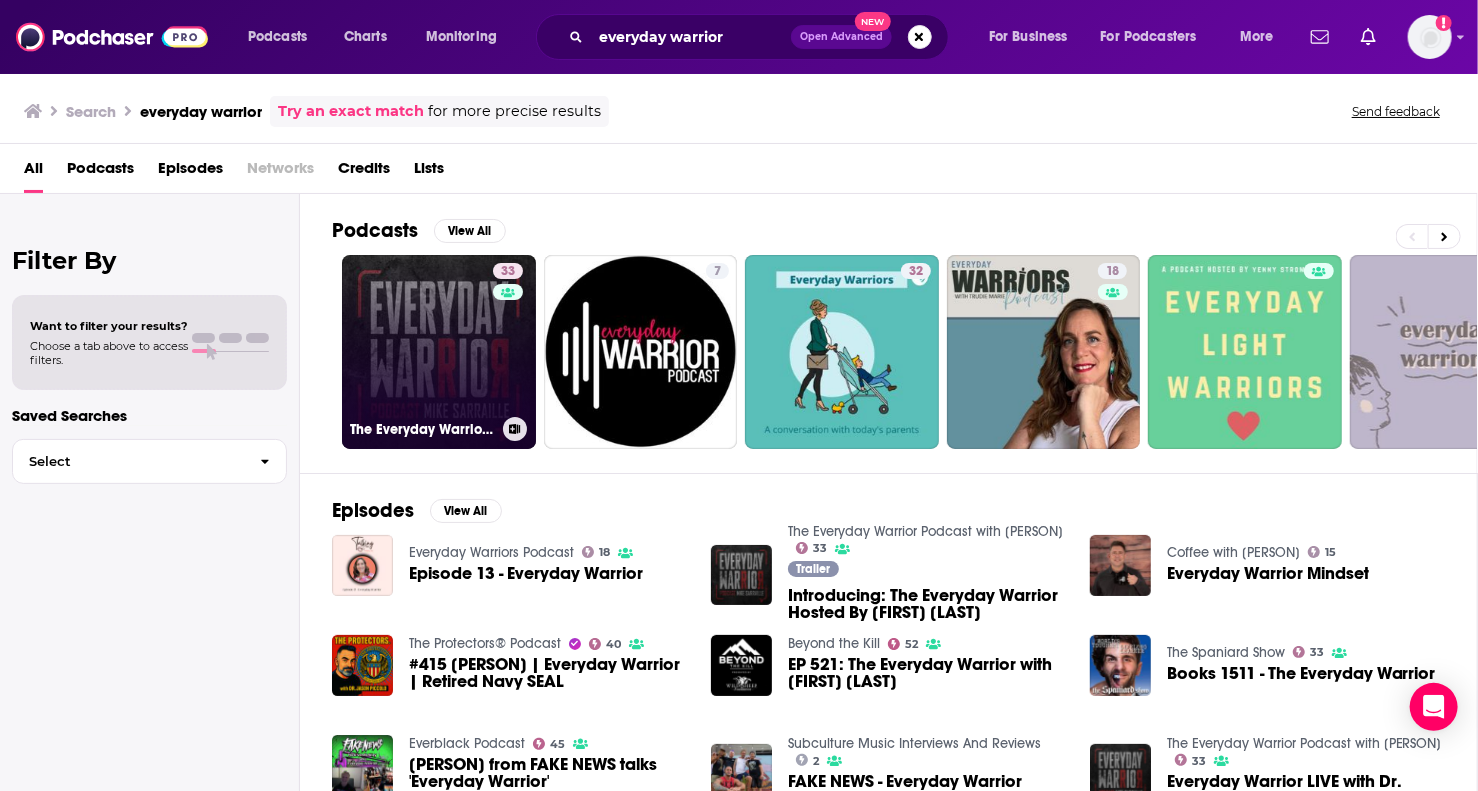 click on "33 The Everyday Warrior Podcast with [PERSON]" at bounding box center [439, 352] 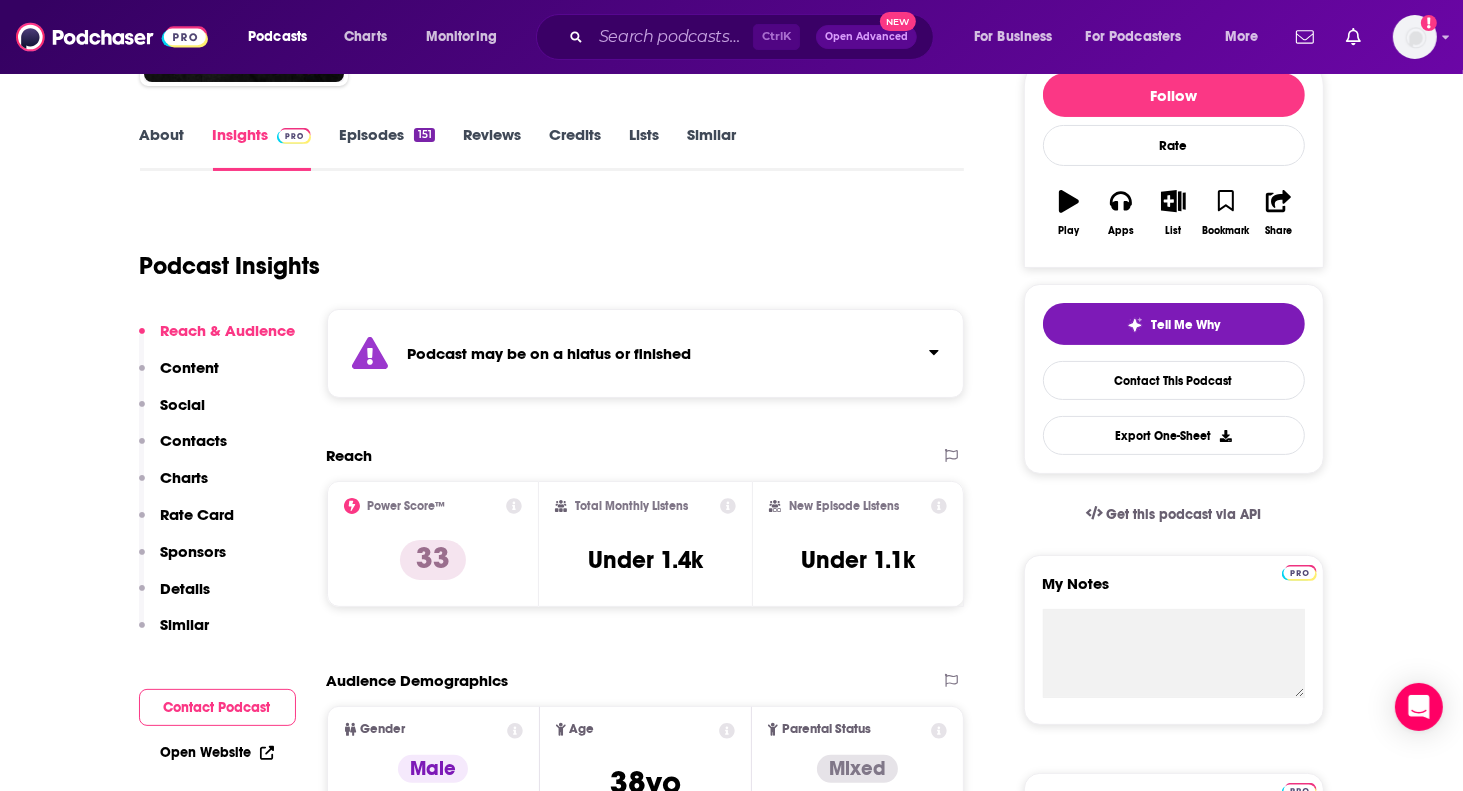 scroll, scrollTop: 400, scrollLeft: 0, axis: vertical 